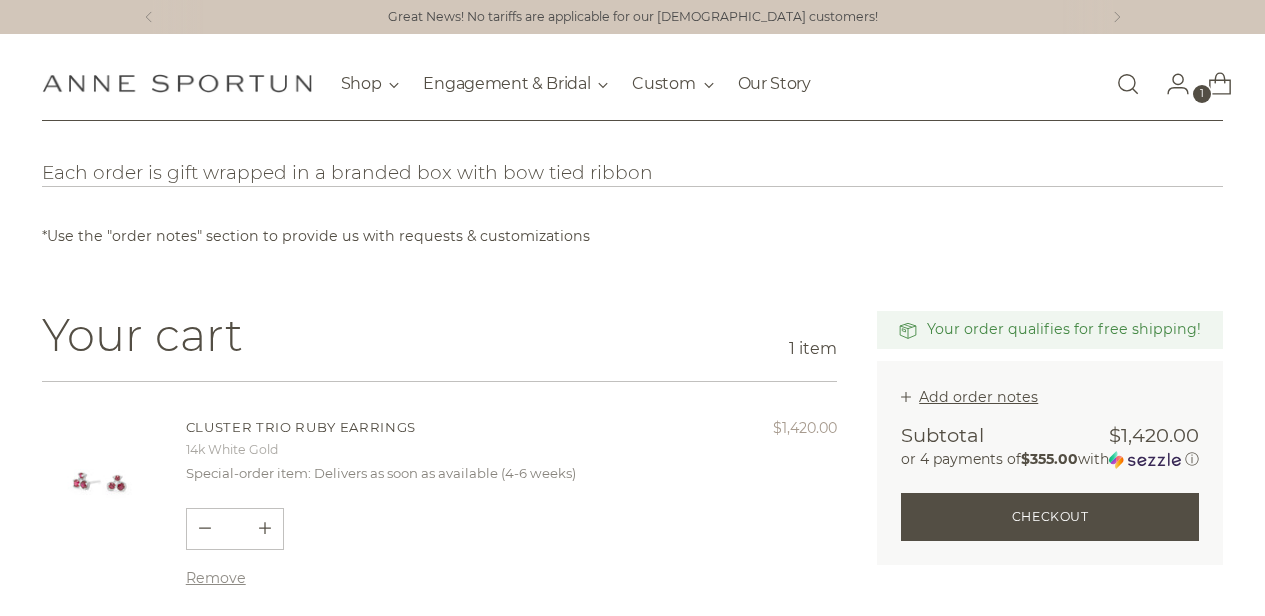scroll, scrollTop: 123, scrollLeft: 0, axis: vertical 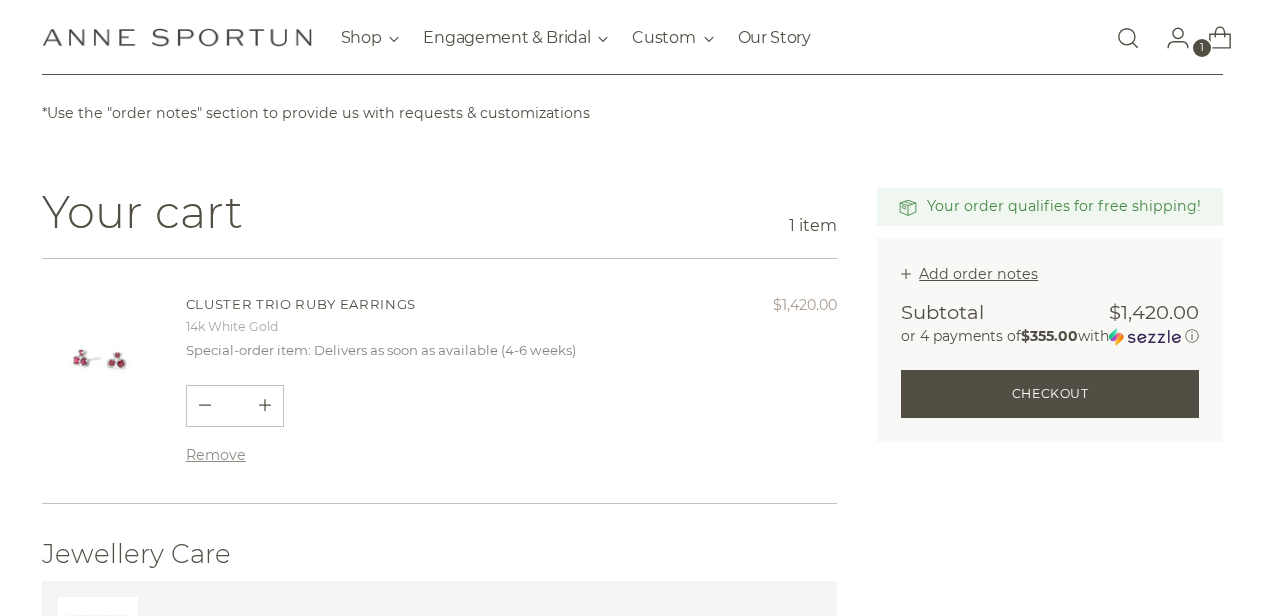 click on "Update
Checkout" at bounding box center [1050, 394] 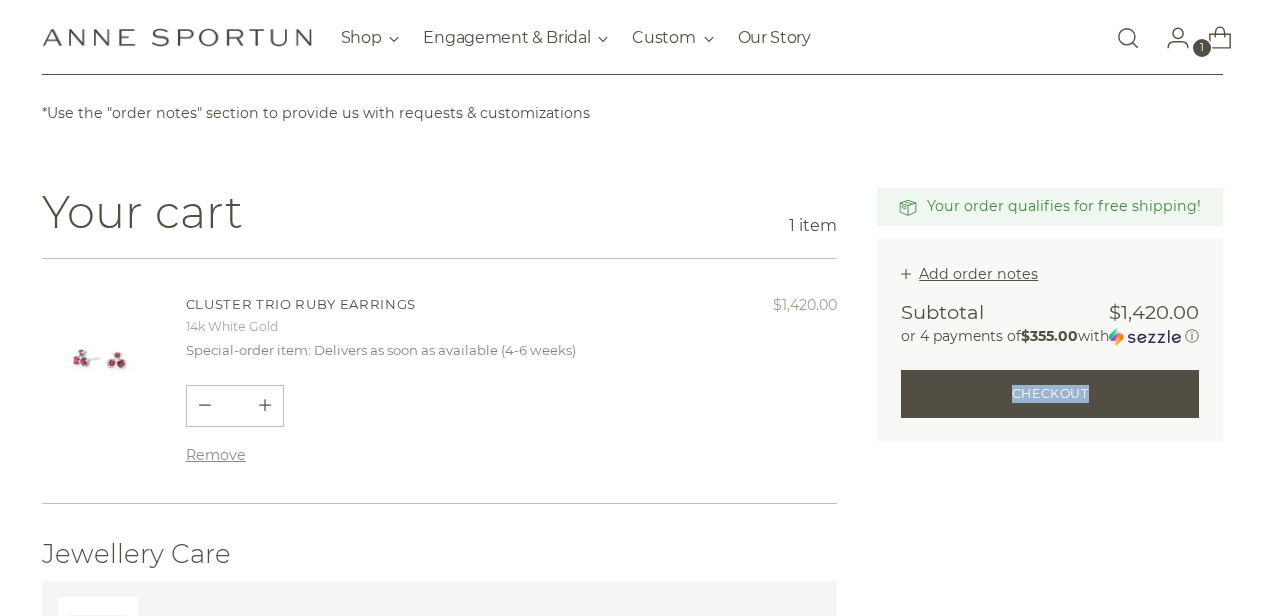 click on "Update
Checkout" at bounding box center (1050, 394) 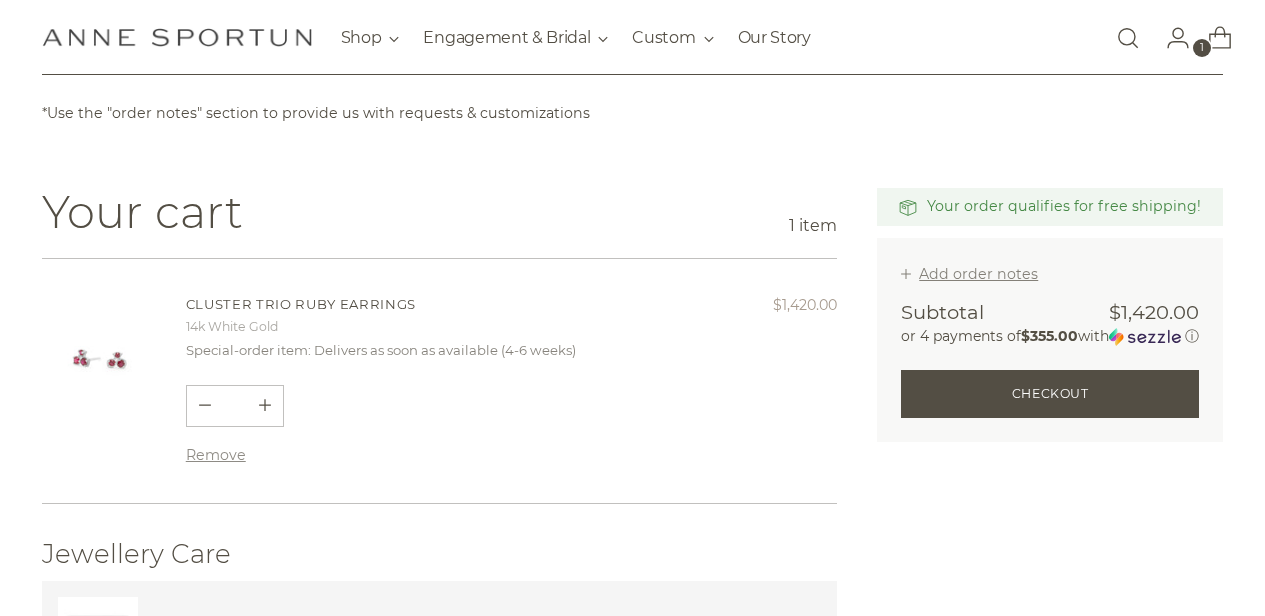 click on "Add order notes" at bounding box center [978, 274] 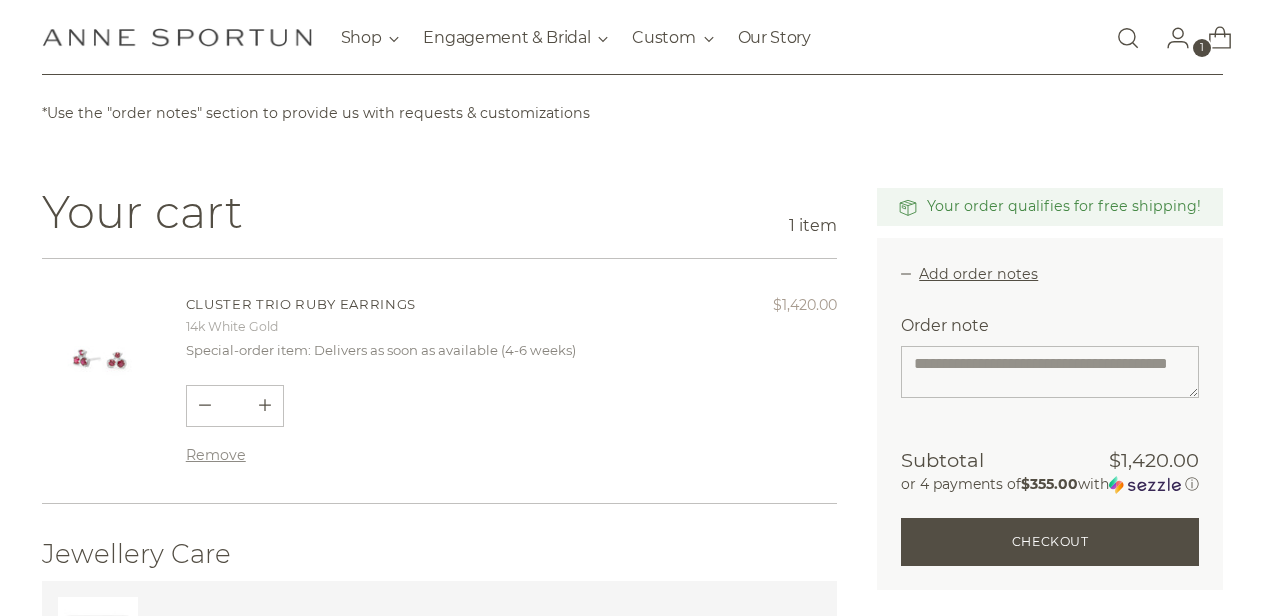 click on "Update
Checkout" at bounding box center [1050, 542] 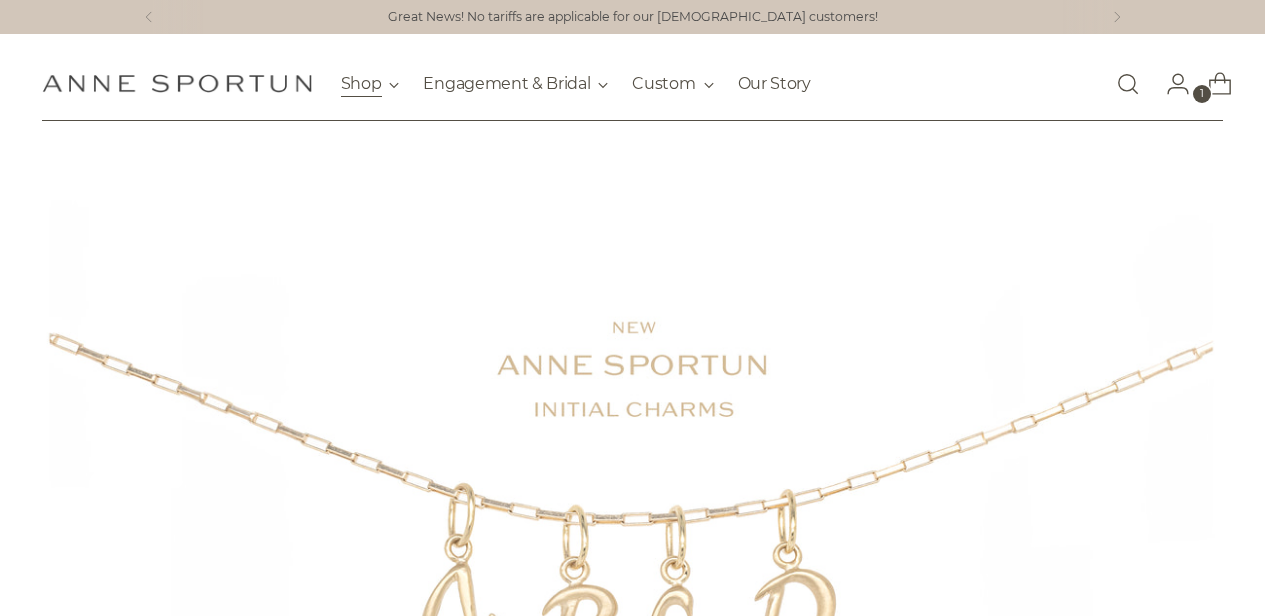 scroll, scrollTop: 0, scrollLeft: 0, axis: both 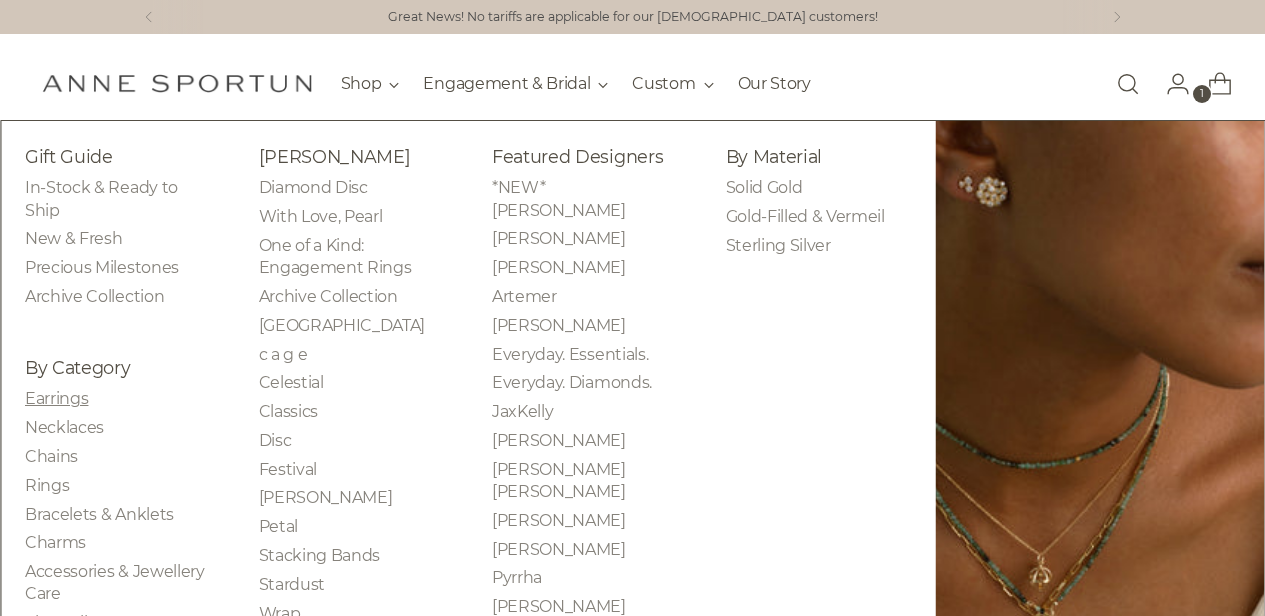 click on "Earrings" at bounding box center (56, 398) 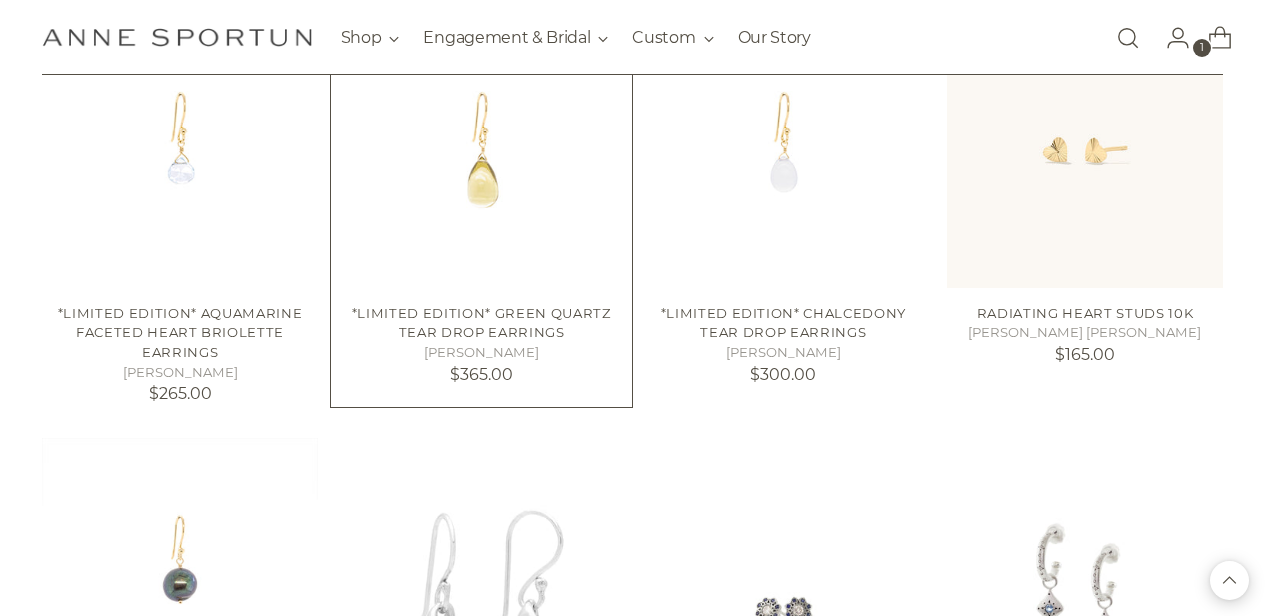 scroll, scrollTop: 0, scrollLeft: 7, axis: horizontal 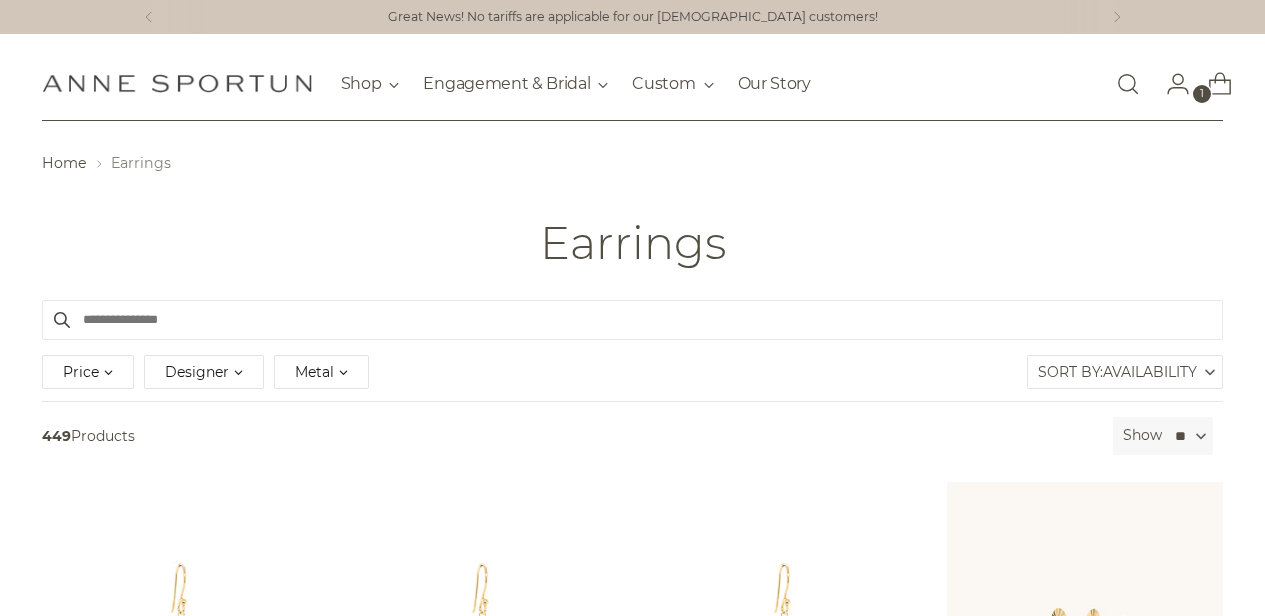 click at bounding box center (633, 320) 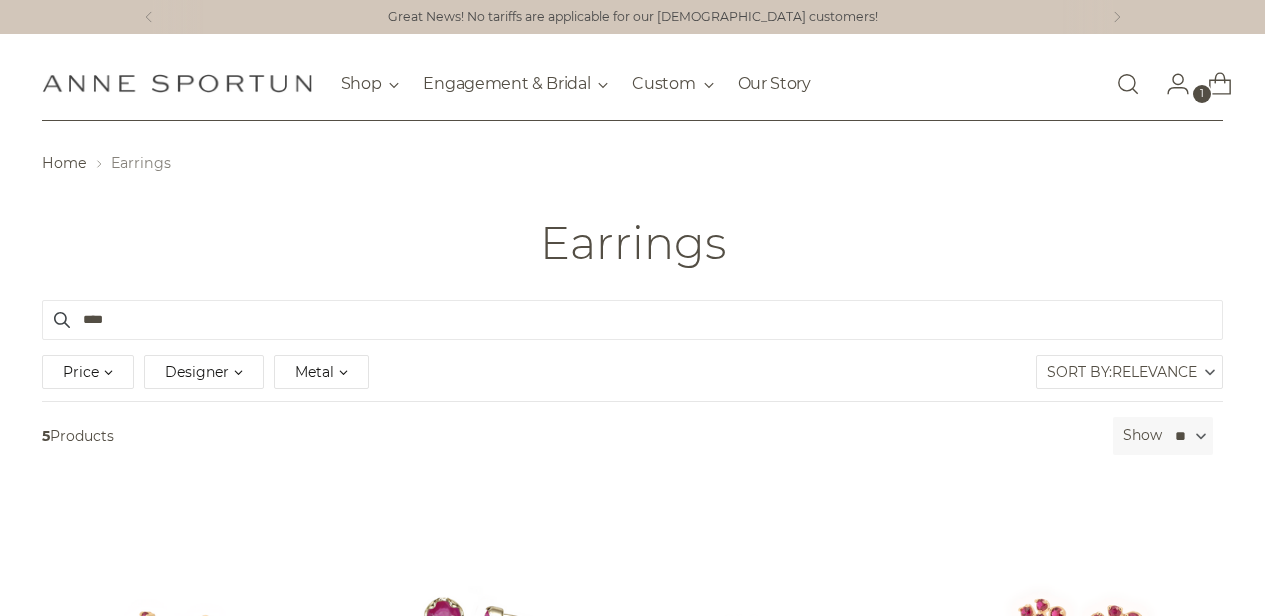 type on "****" 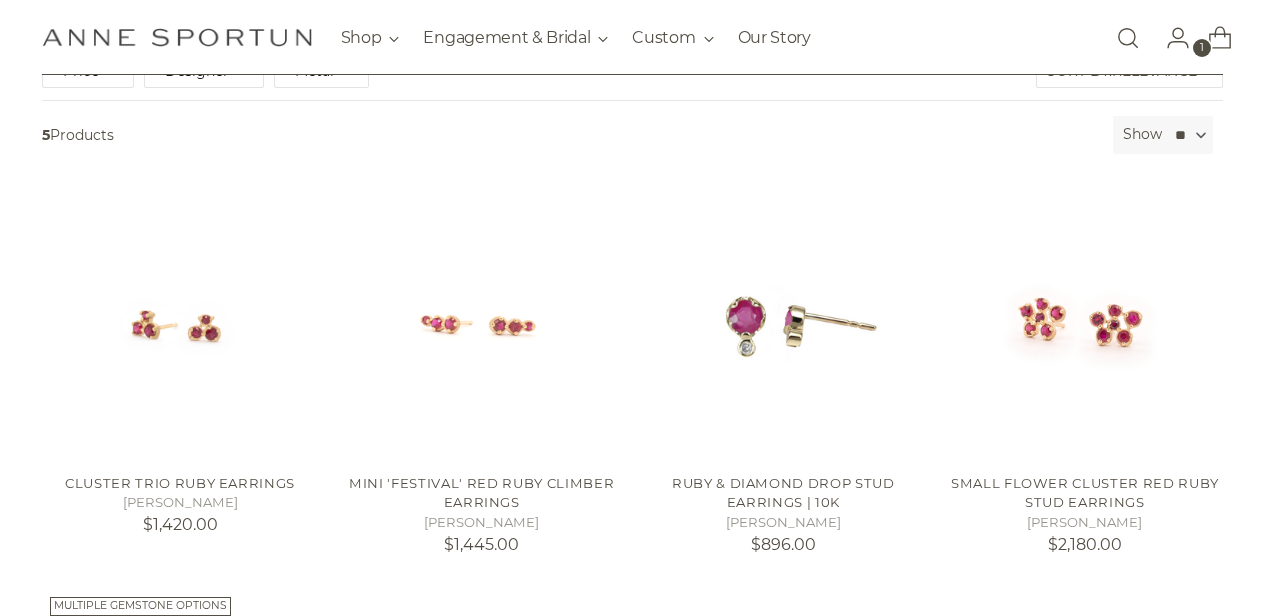 scroll, scrollTop: 302, scrollLeft: 0, axis: vertical 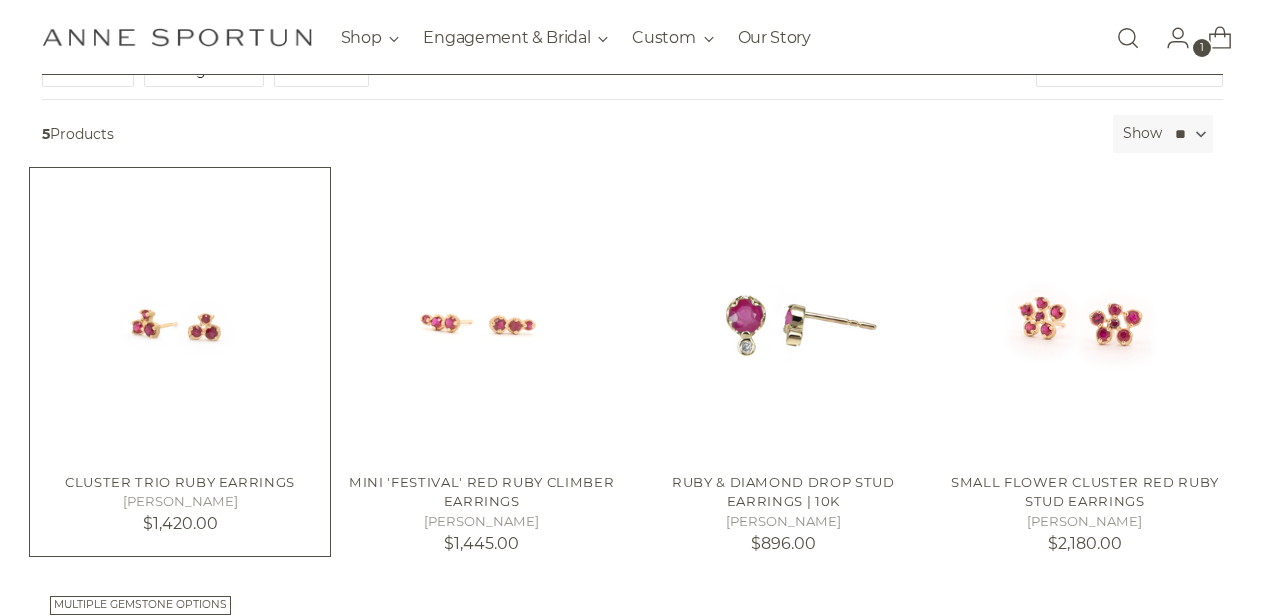 click at bounding box center (0, 0) 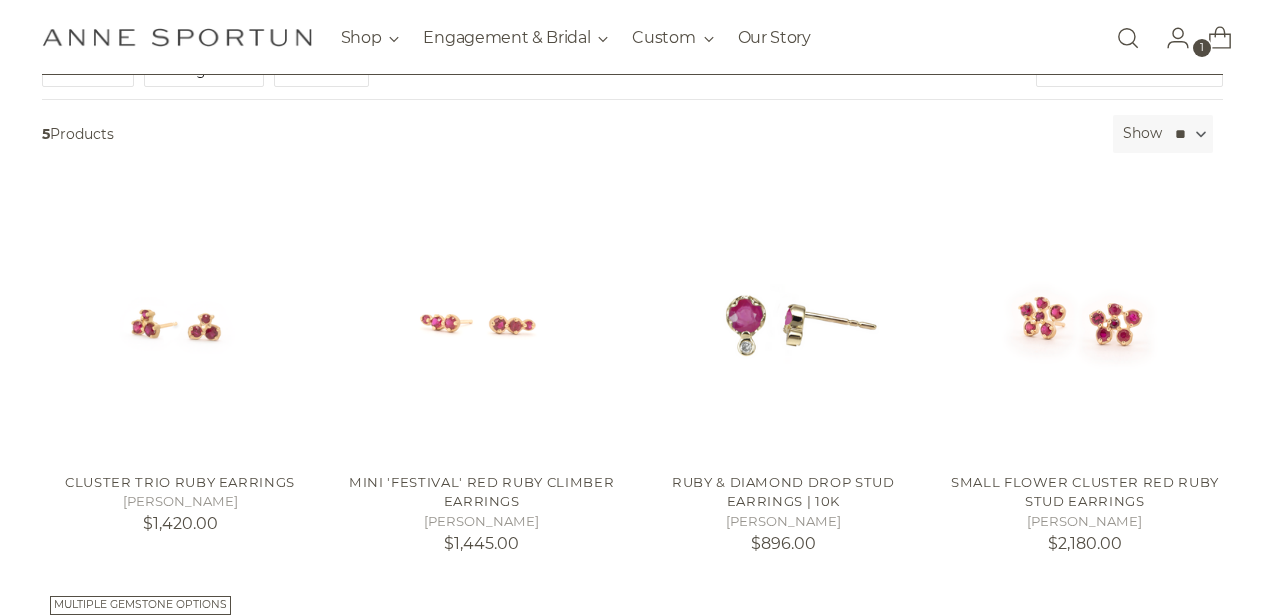 click on "1" at bounding box center (1202, 48) 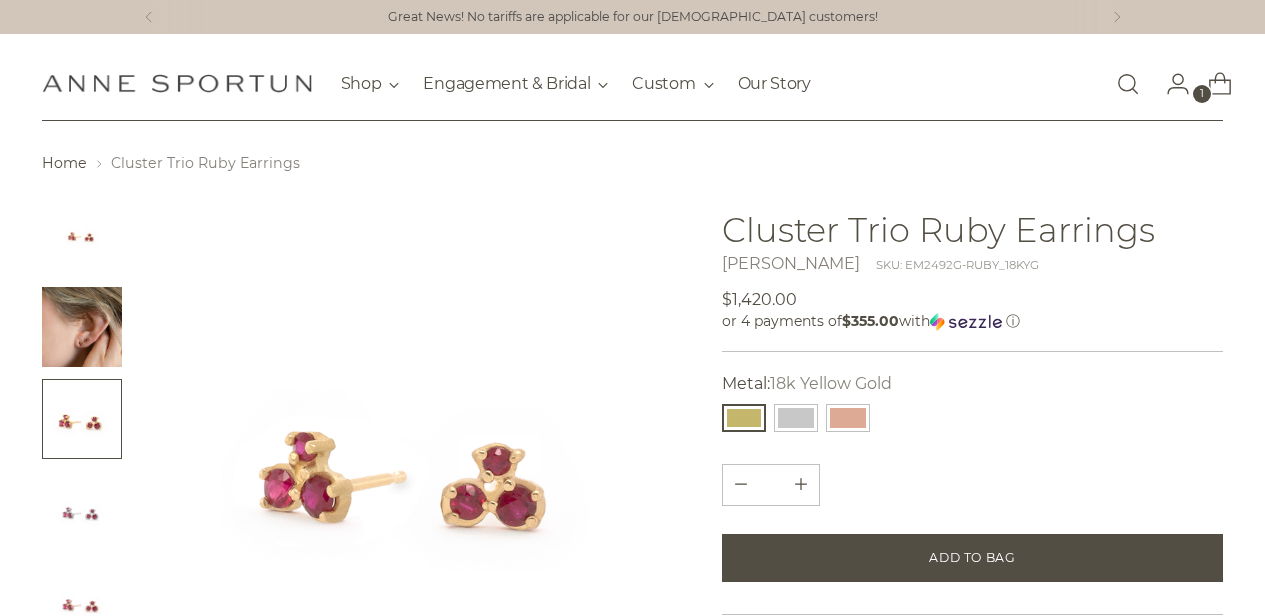 scroll, scrollTop: 0, scrollLeft: 0, axis: both 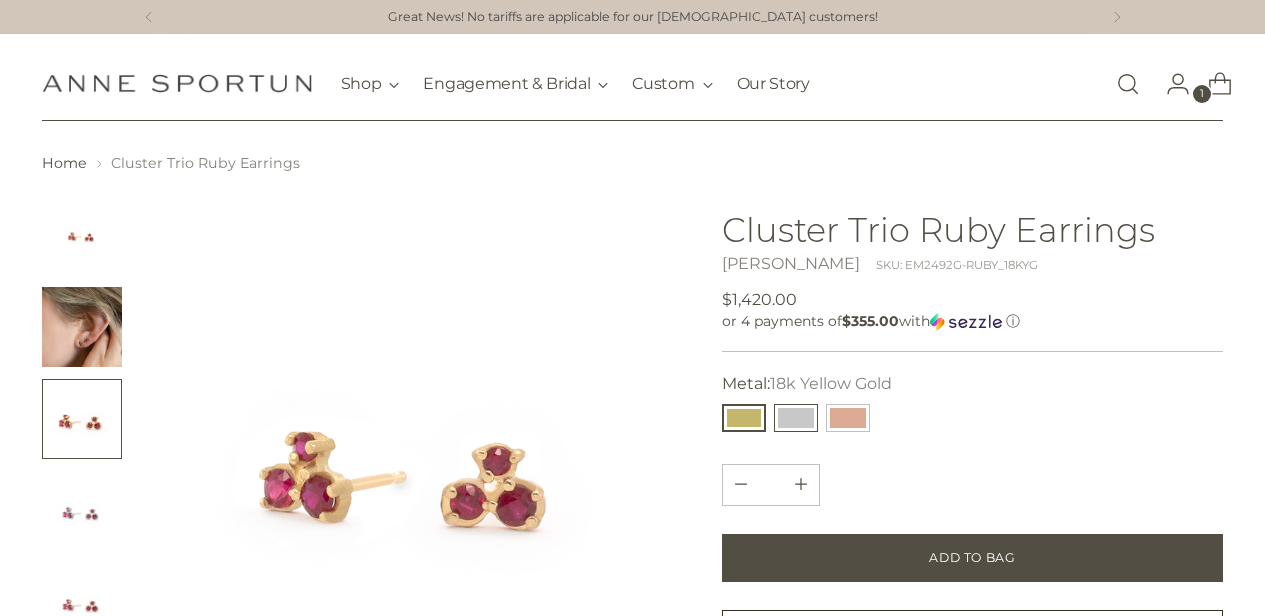 click at bounding box center [796, 418] 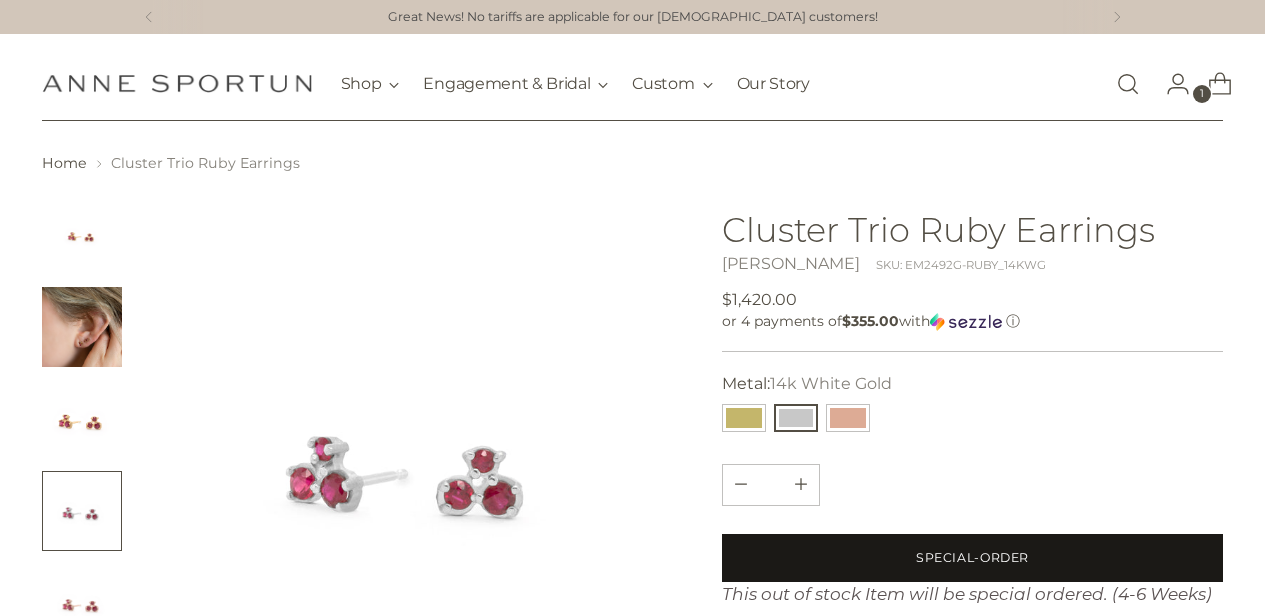 click on "Special-Order" at bounding box center (973, 558) 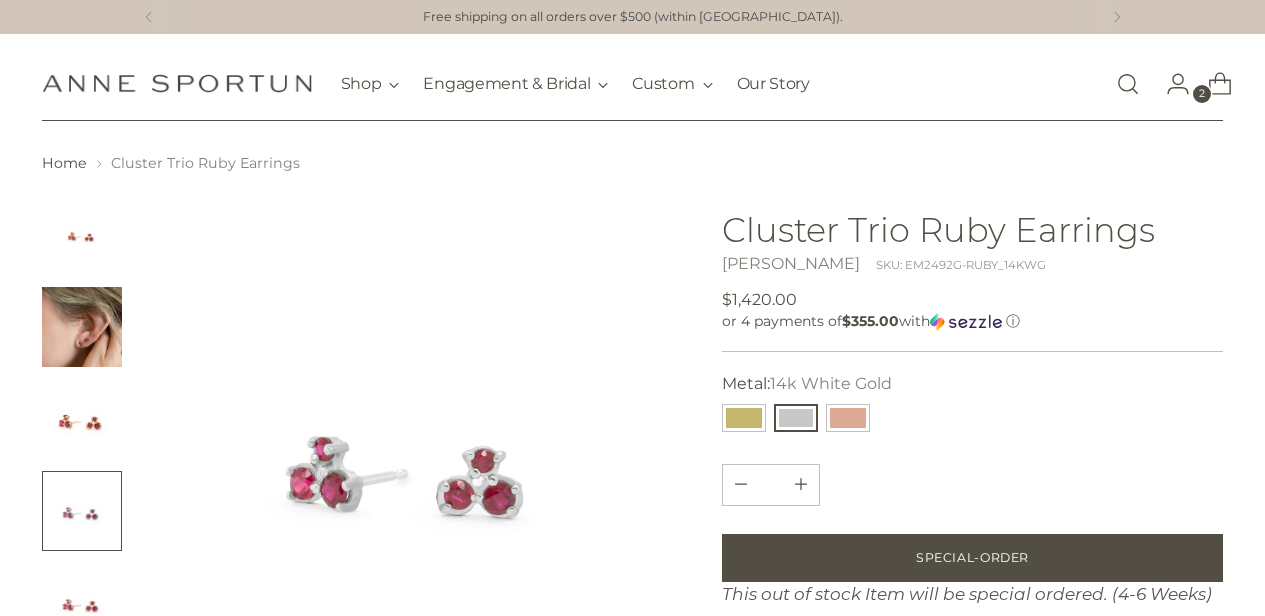 click at bounding box center [415, 460] 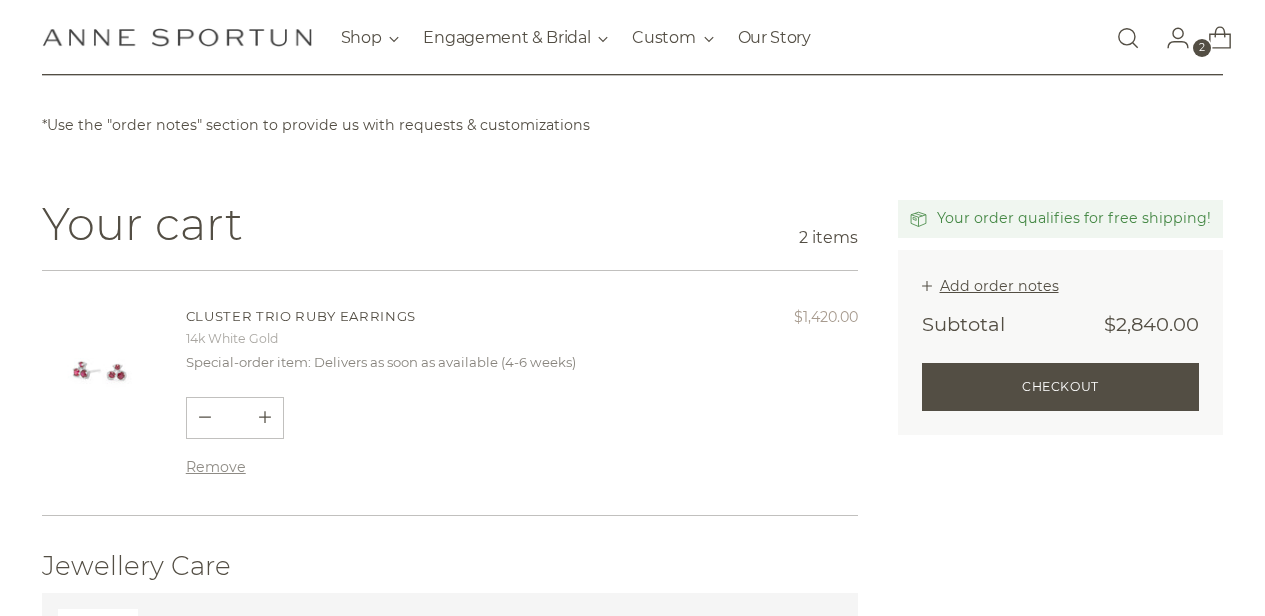 scroll, scrollTop: 112, scrollLeft: 0, axis: vertical 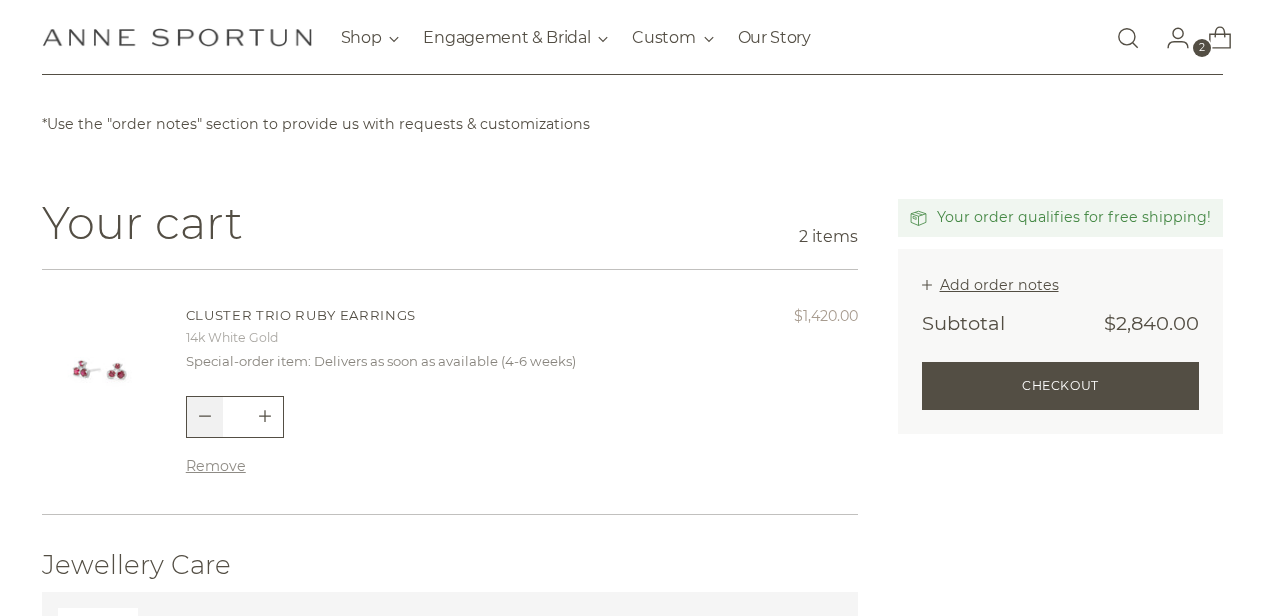 click at bounding box center (205, 417) 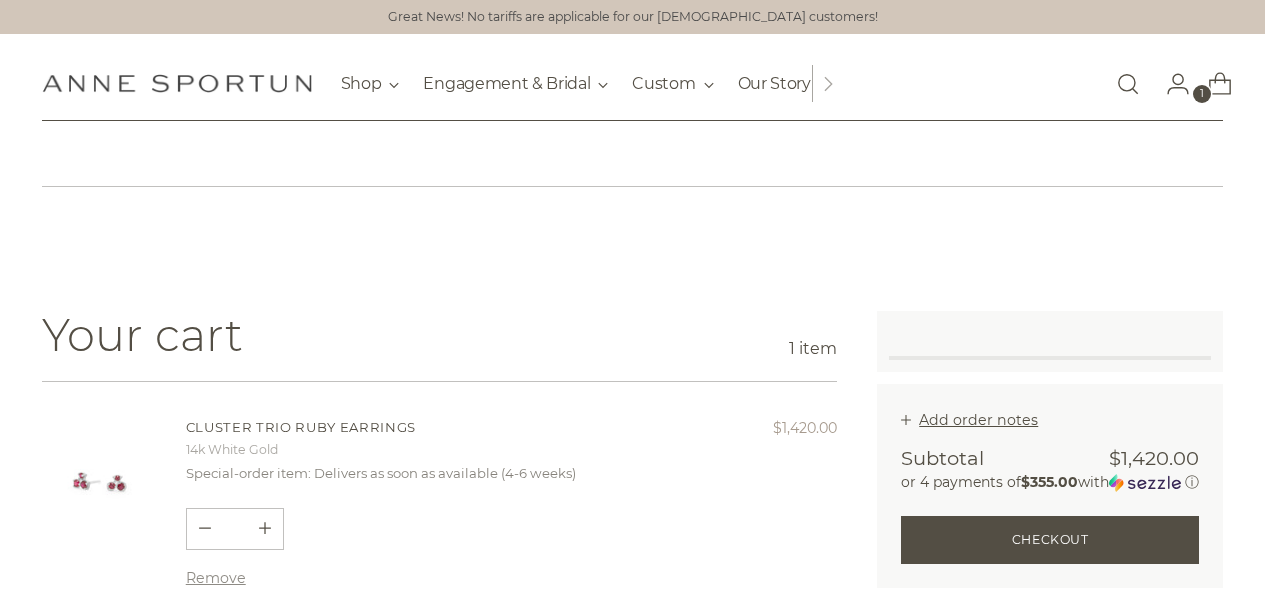 scroll, scrollTop: 112, scrollLeft: 0, axis: vertical 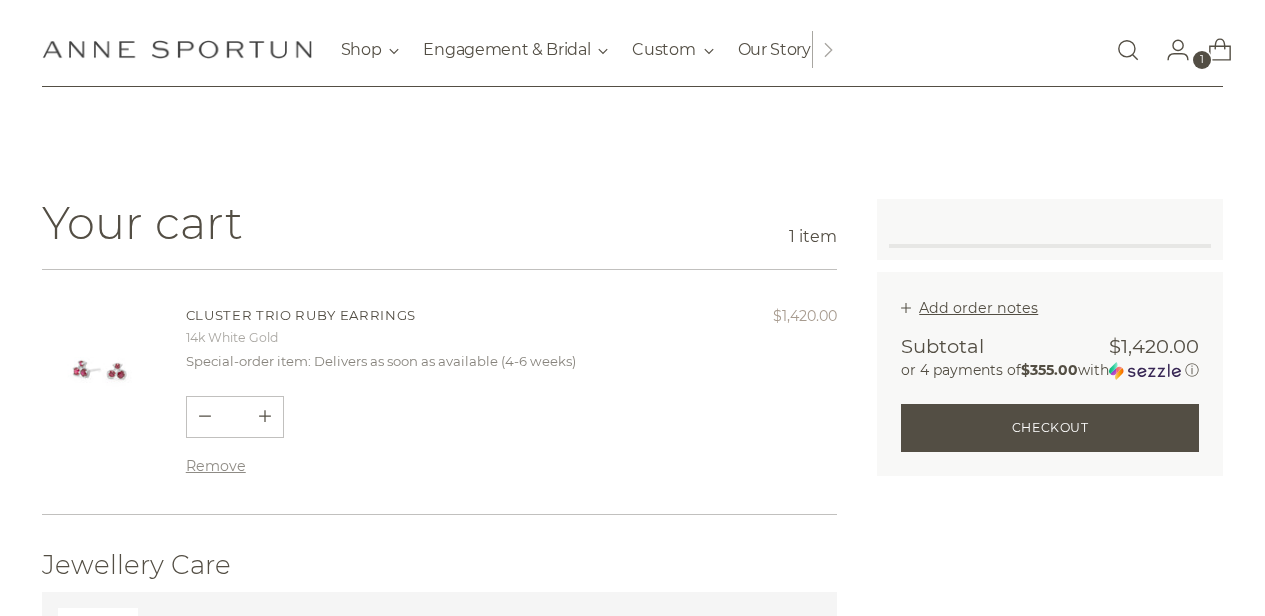 click on "Add order notes
Order note
Subtotal
$1,420.00
or 4 payments of  $355.00  with    ⓘ
Update
Checkout
One or more of the items in your cart is a recurring or deferred purchase. By continuing, I agree to the  cancellation policy  and authorize you to charge my payment method at the prices, frequency and dates listed on this page until my order is fulfilled or I cancel, if permitted." at bounding box center [1050, 374] 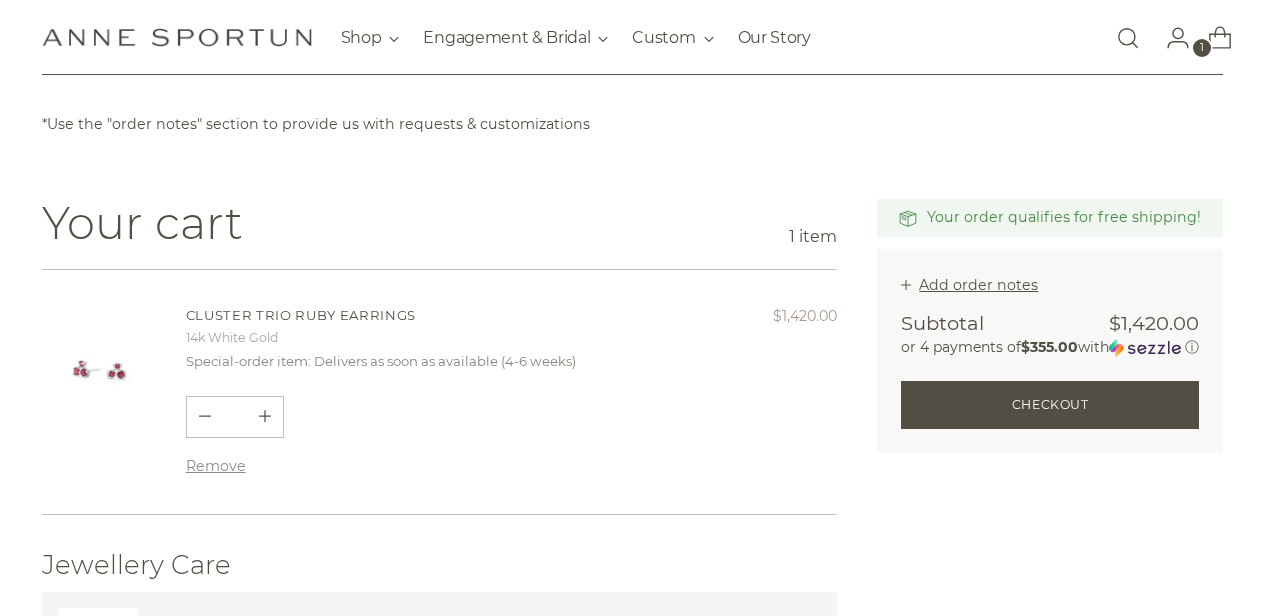 click on "Update
Checkout" at bounding box center (1050, 405) 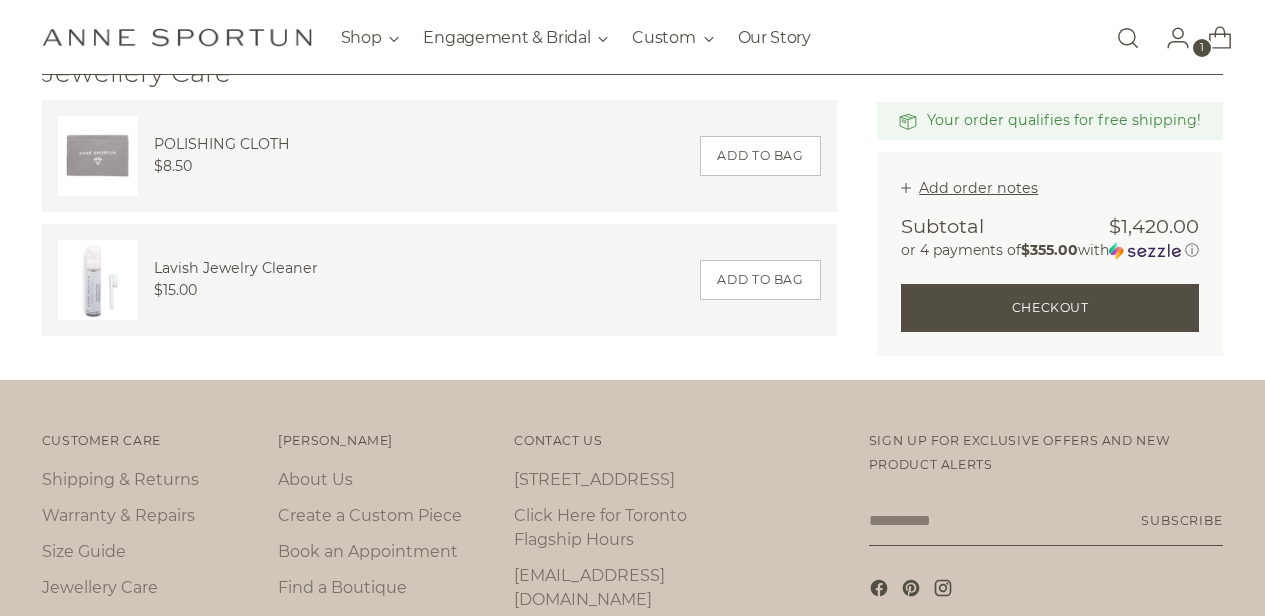 scroll, scrollTop: 606, scrollLeft: 0, axis: vertical 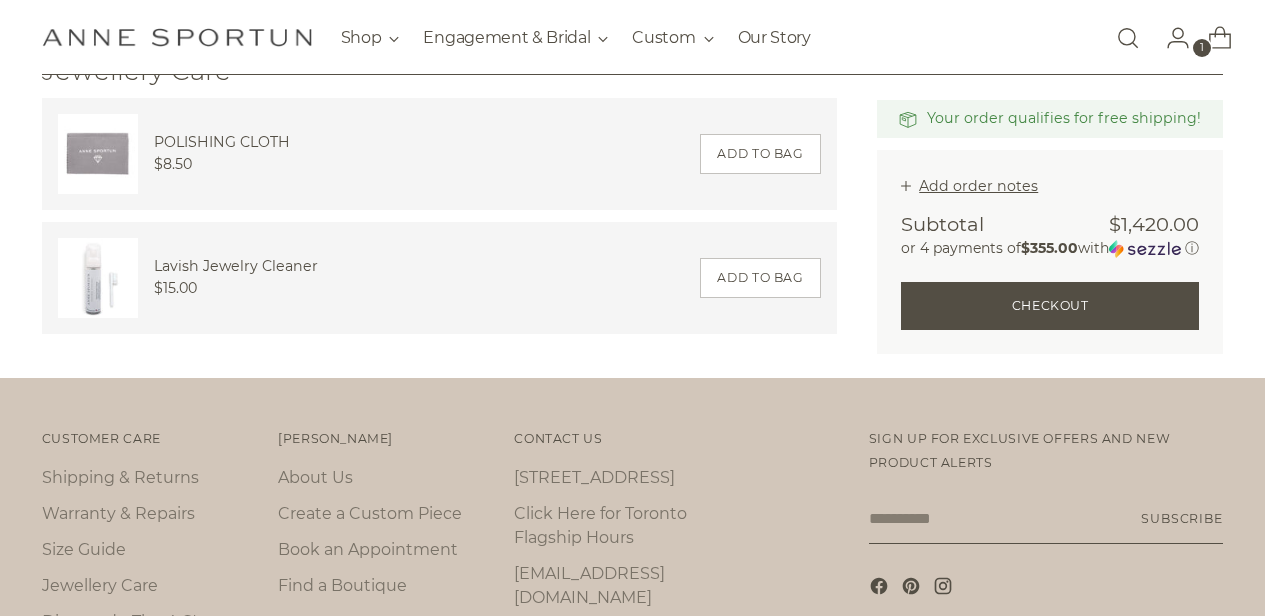 click on "Update
Checkout" at bounding box center (1050, 306) 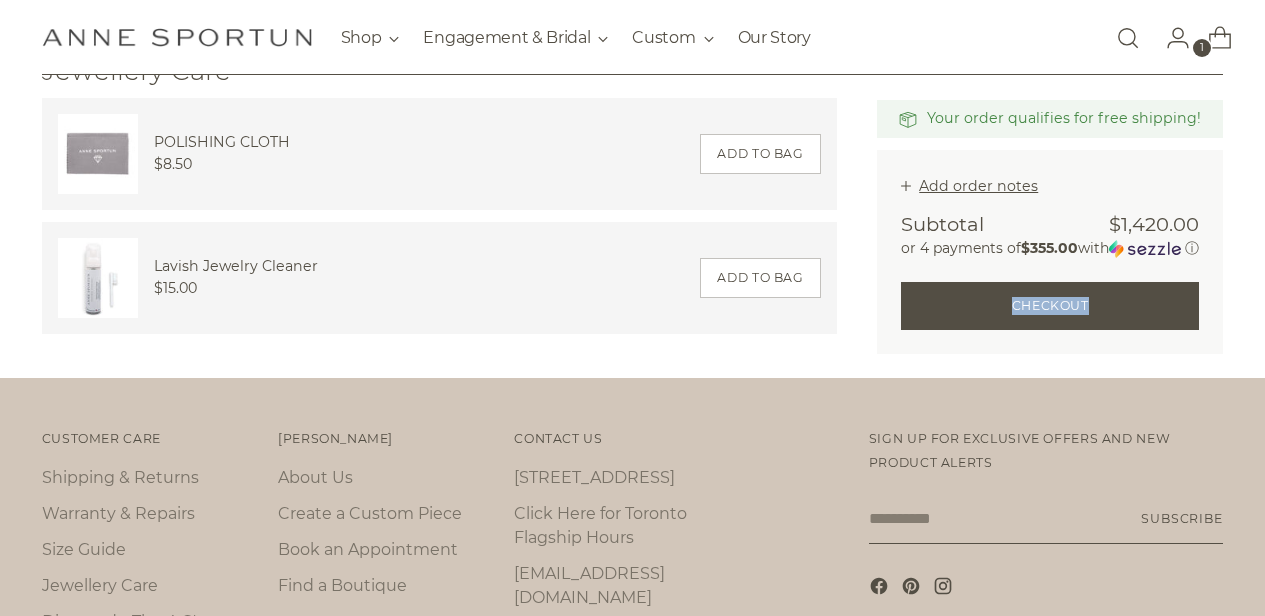 click on "Update
Checkout" at bounding box center [1050, 306] 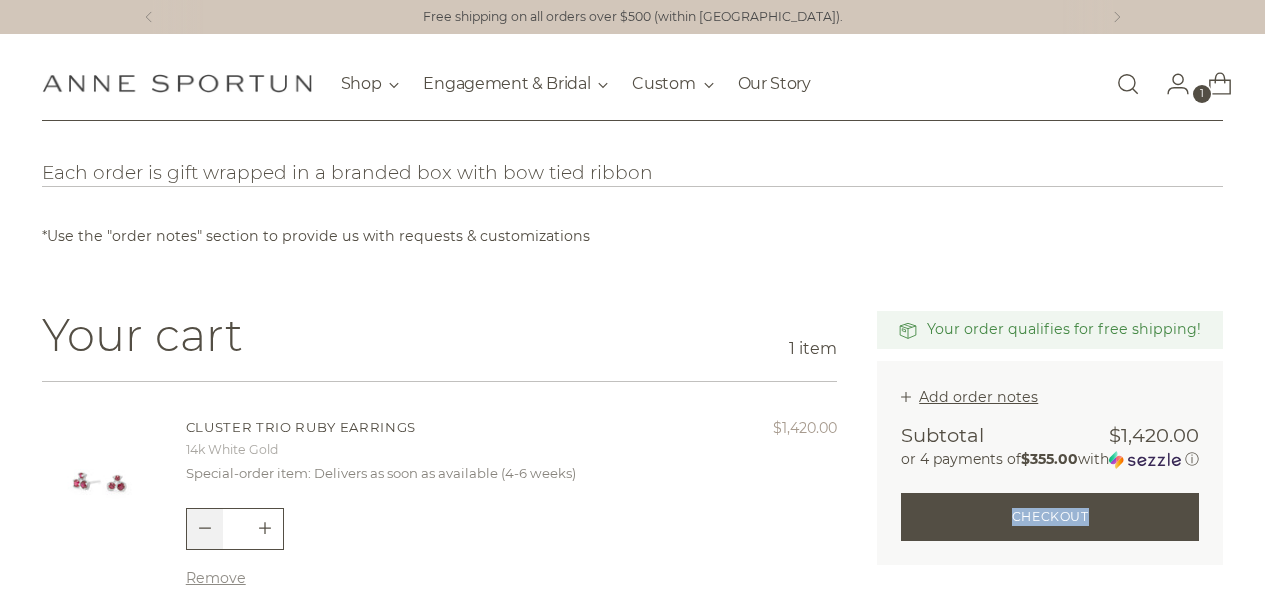 click 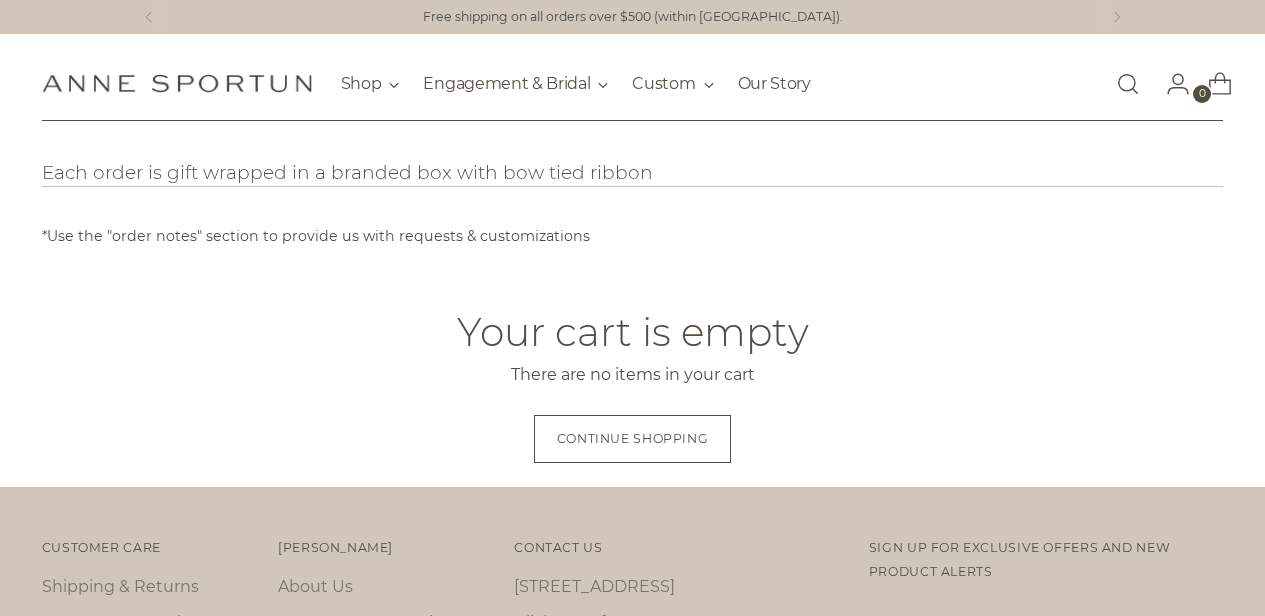 click on "*Use the "order notes" section to provide  us with requests & customizations" at bounding box center [632, 236] 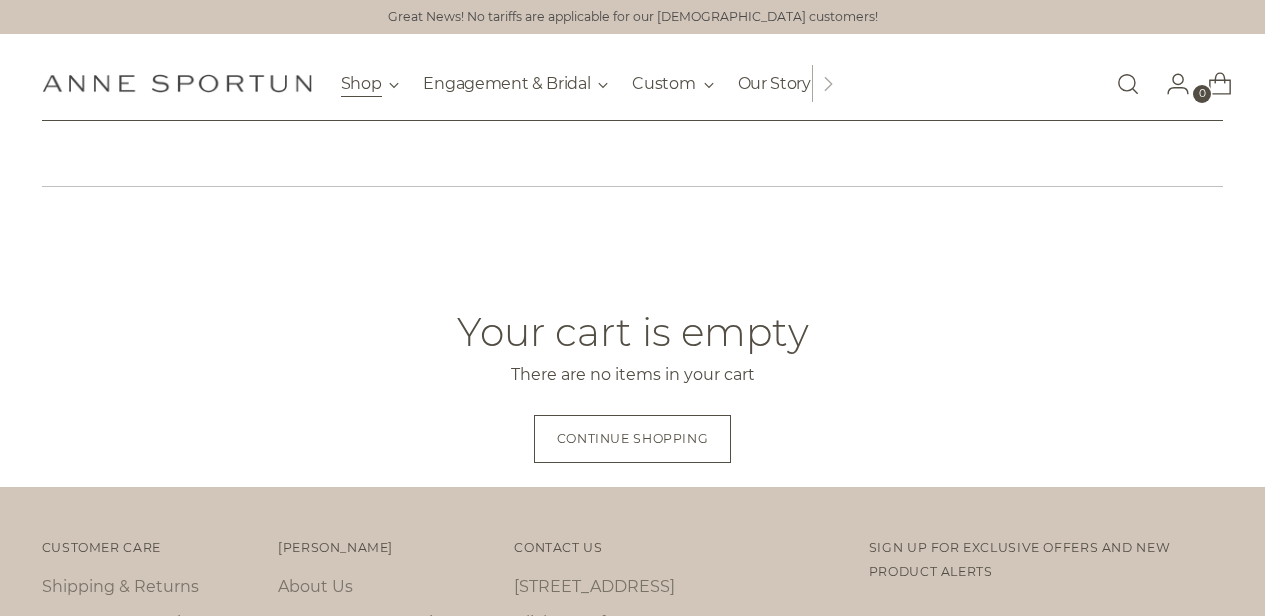 scroll, scrollTop: 0, scrollLeft: 0, axis: both 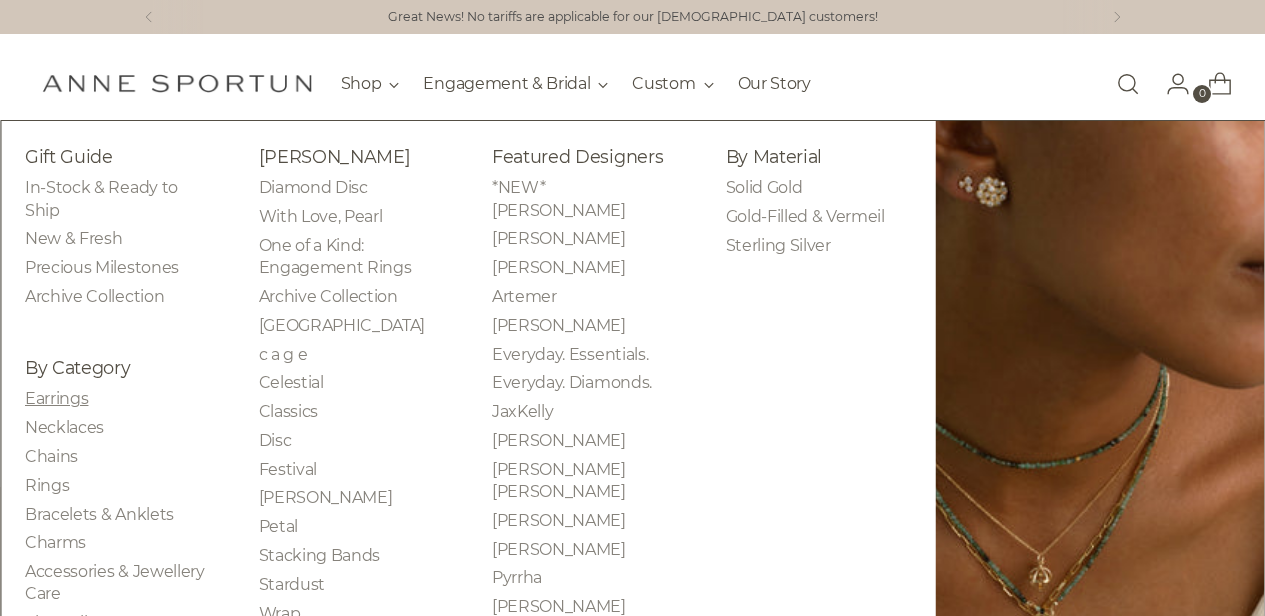 click on "Earrings" at bounding box center (56, 398) 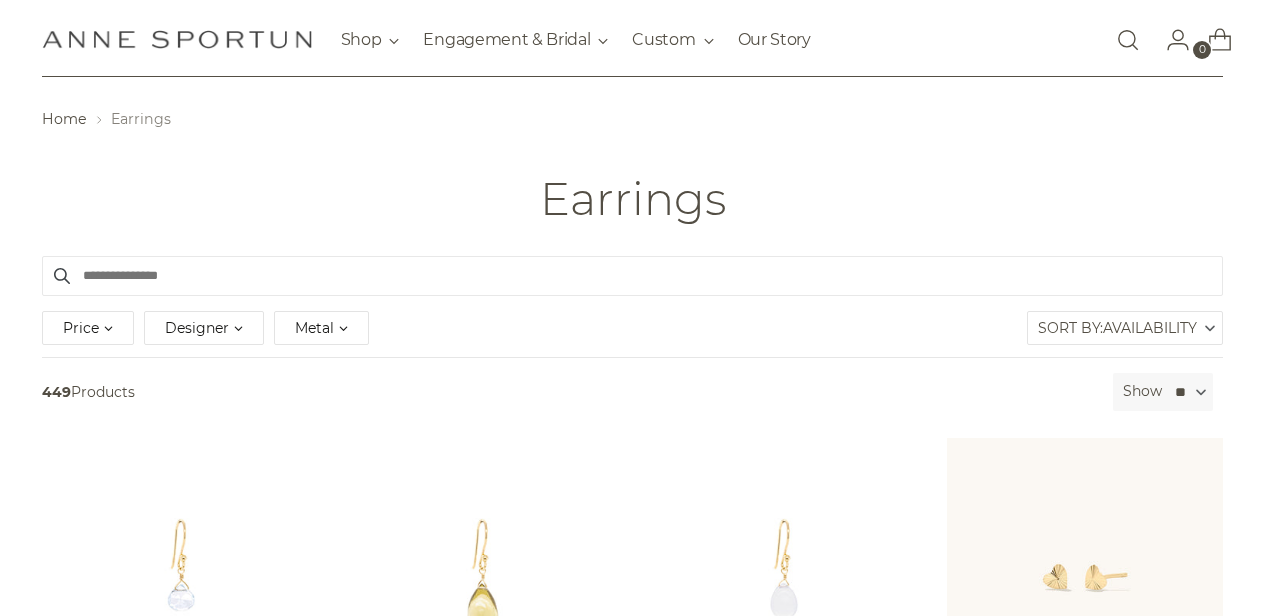 scroll, scrollTop: 21, scrollLeft: 0, axis: vertical 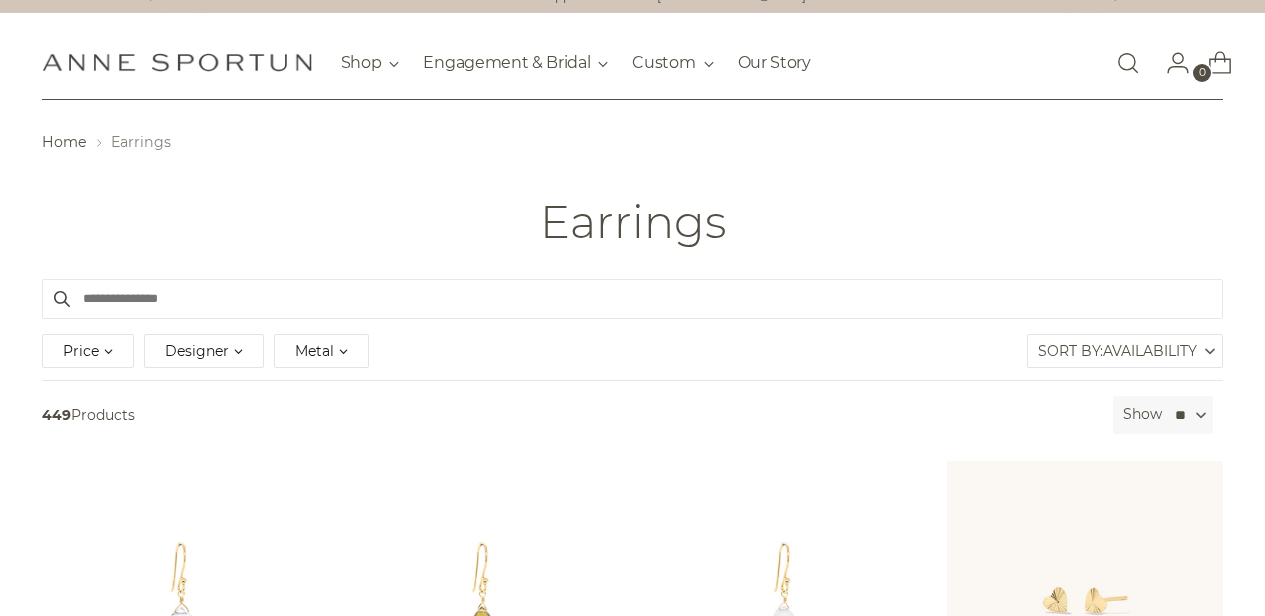 click at bounding box center [633, 299] 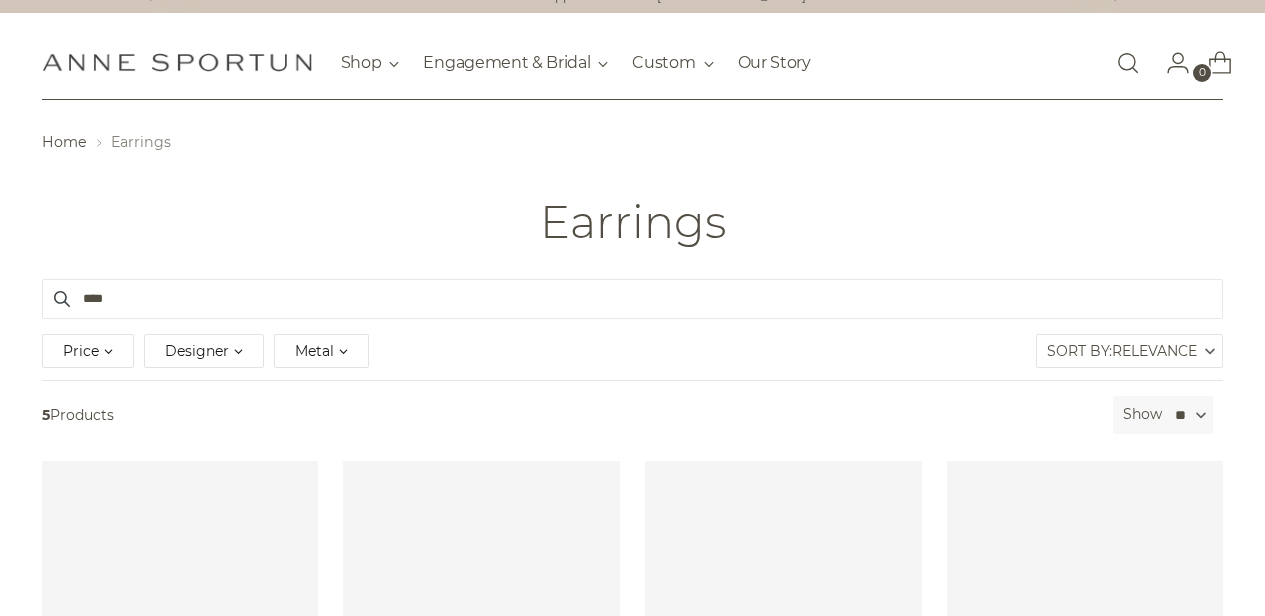 type on "****" 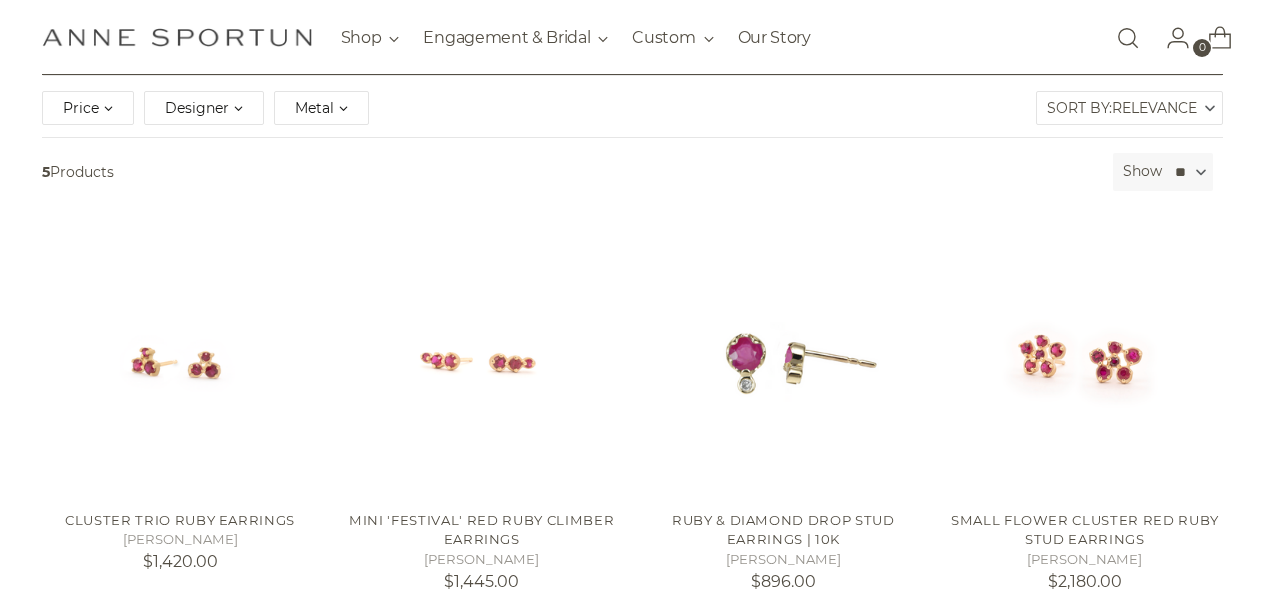 scroll, scrollTop: 269, scrollLeft: 0, axis: vertical 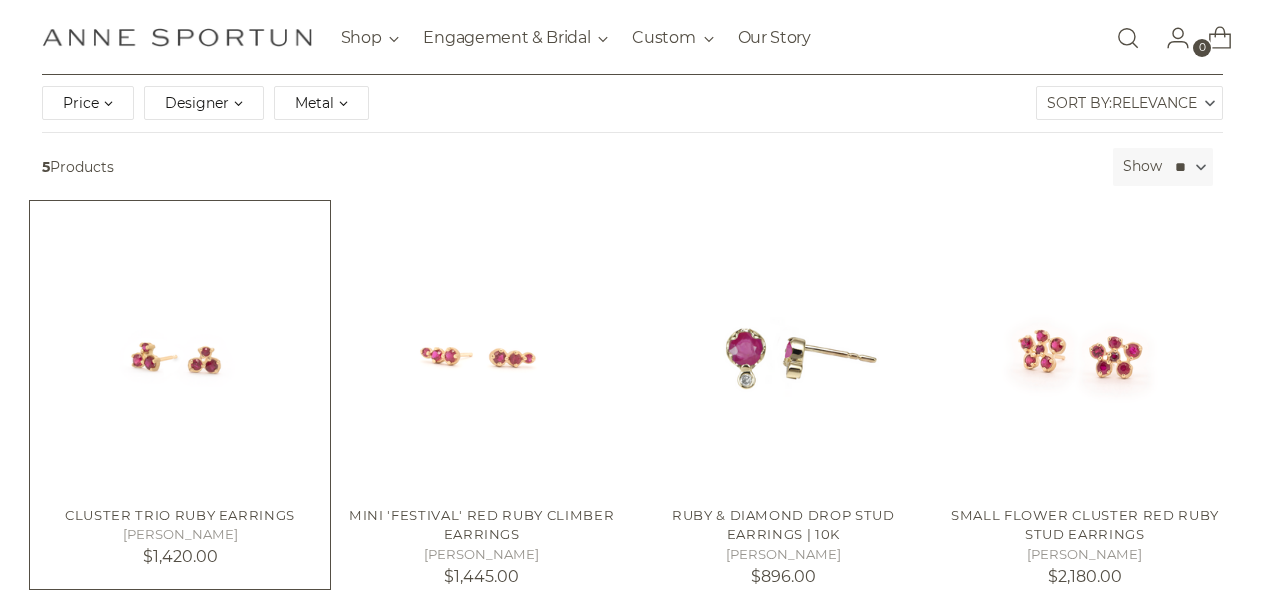 click at bounding box center (0, 0) 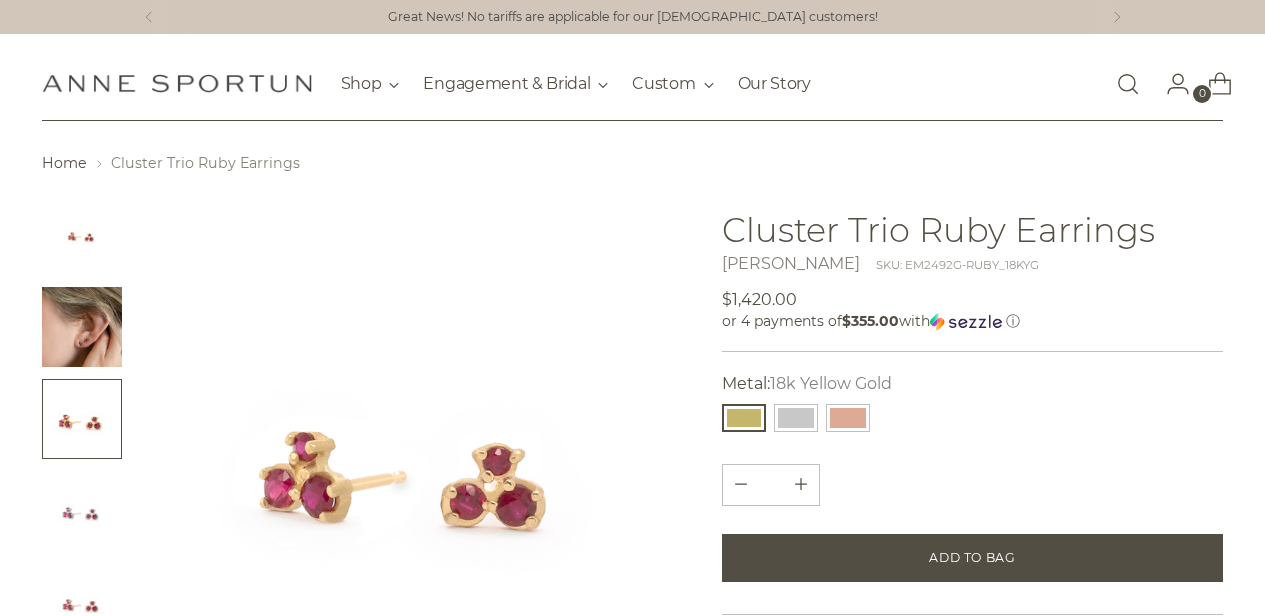 scroll, scrollTop: 0, scrollLeft: 0, axis: both 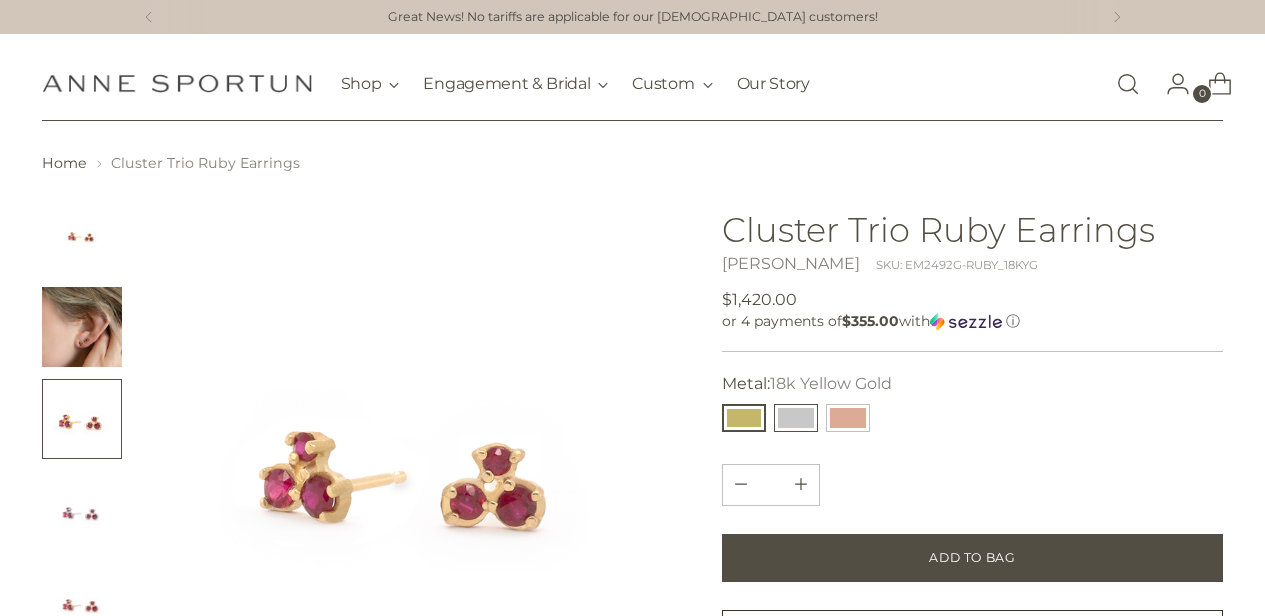 click at bounding box center (796, 418) 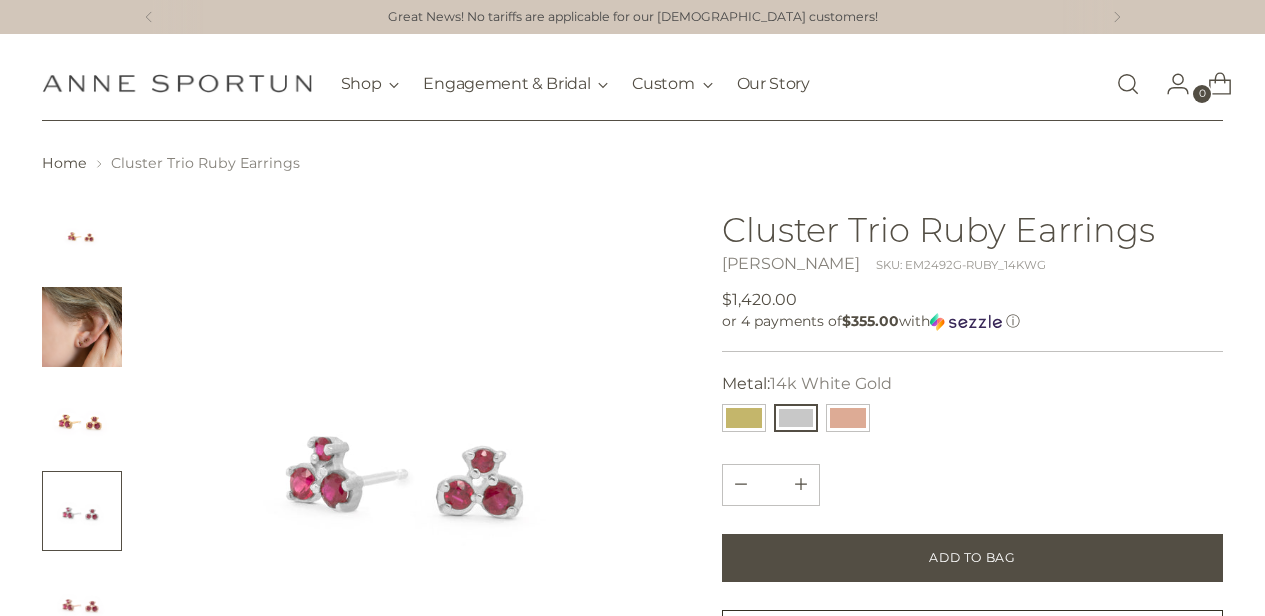 click at bounding box center (796, 418) 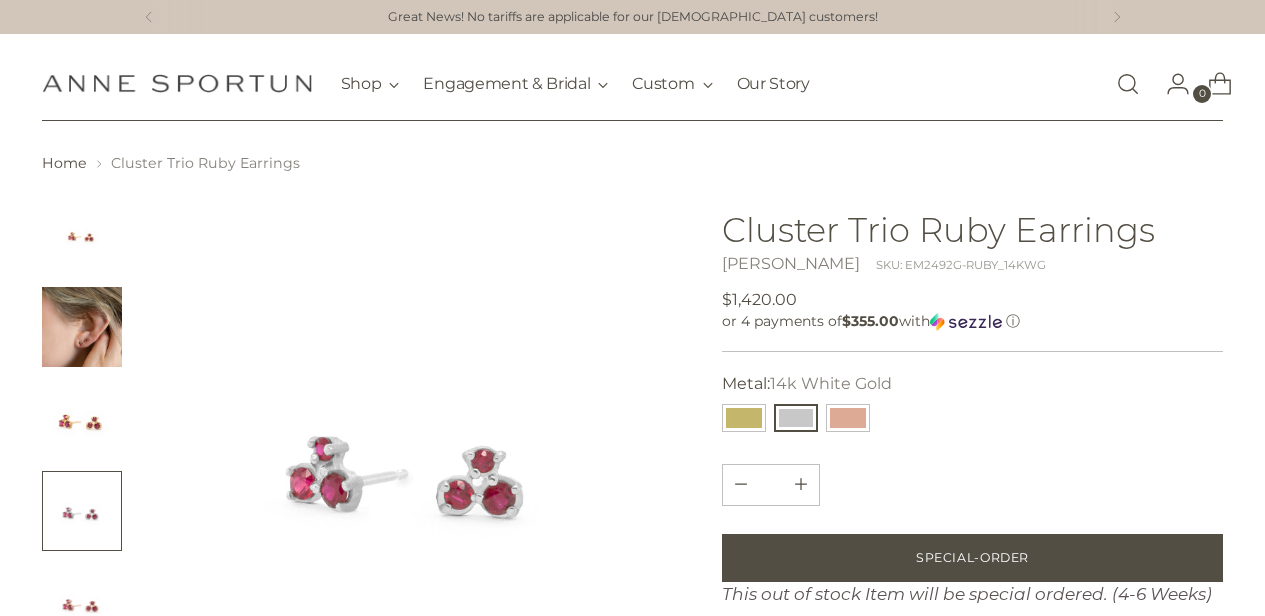 click at bounding box center [415, 460] 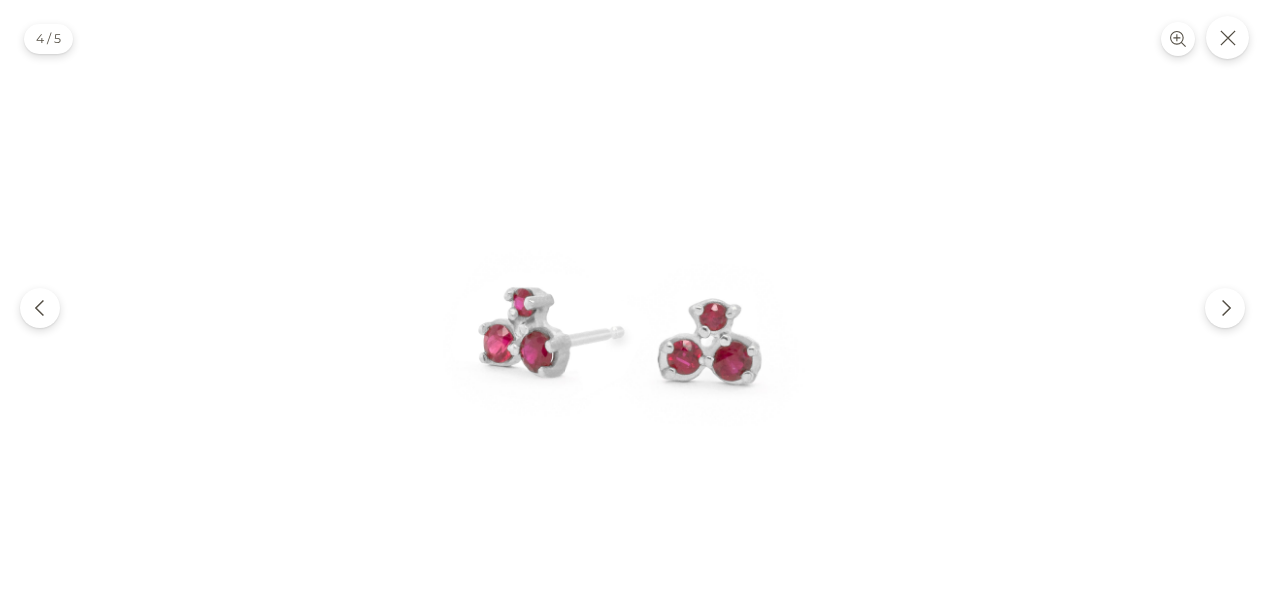 click at bounding box center (632, 315) 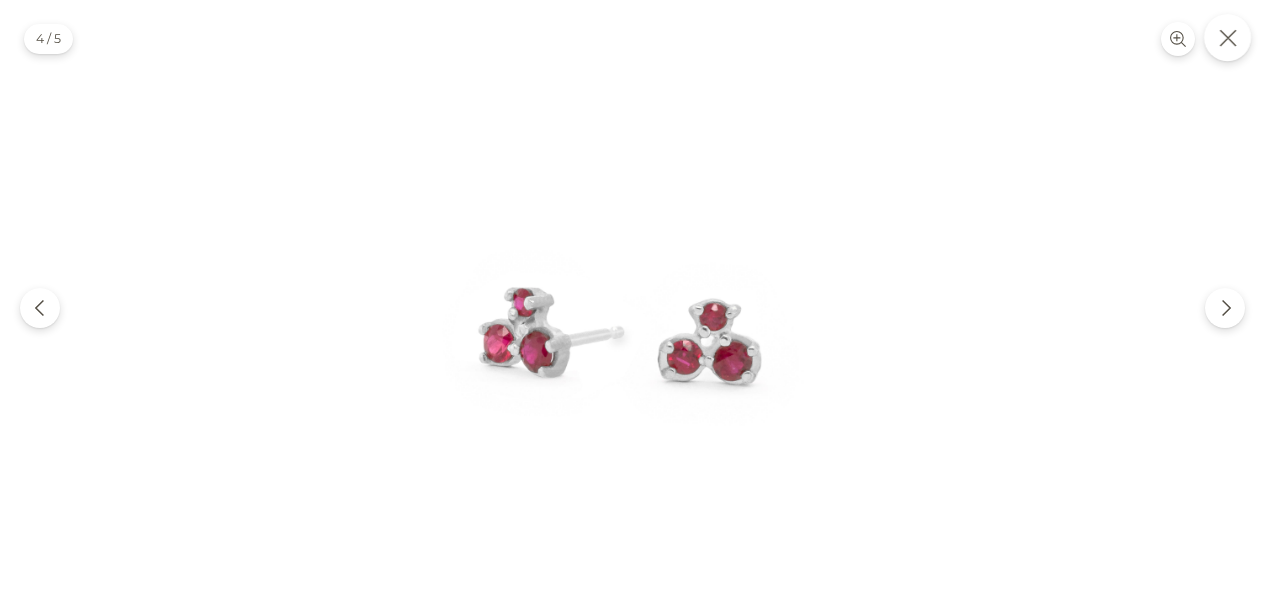 click 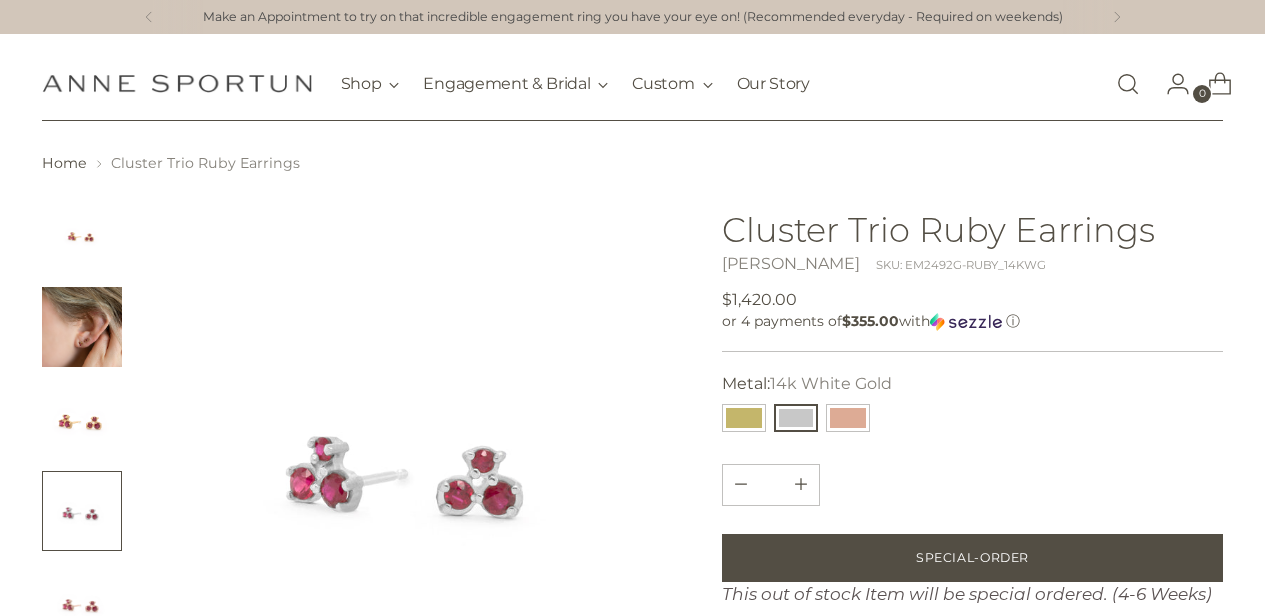 click on "Skip to content
[PERSON_NAME] Fine Jewellery
Shop
Gift Guide
In-Stock & Ready to Ship
New & Fresh
Precious Milestones
Archive Collection
By Category
Earrings" at bounding box center (632, 77) 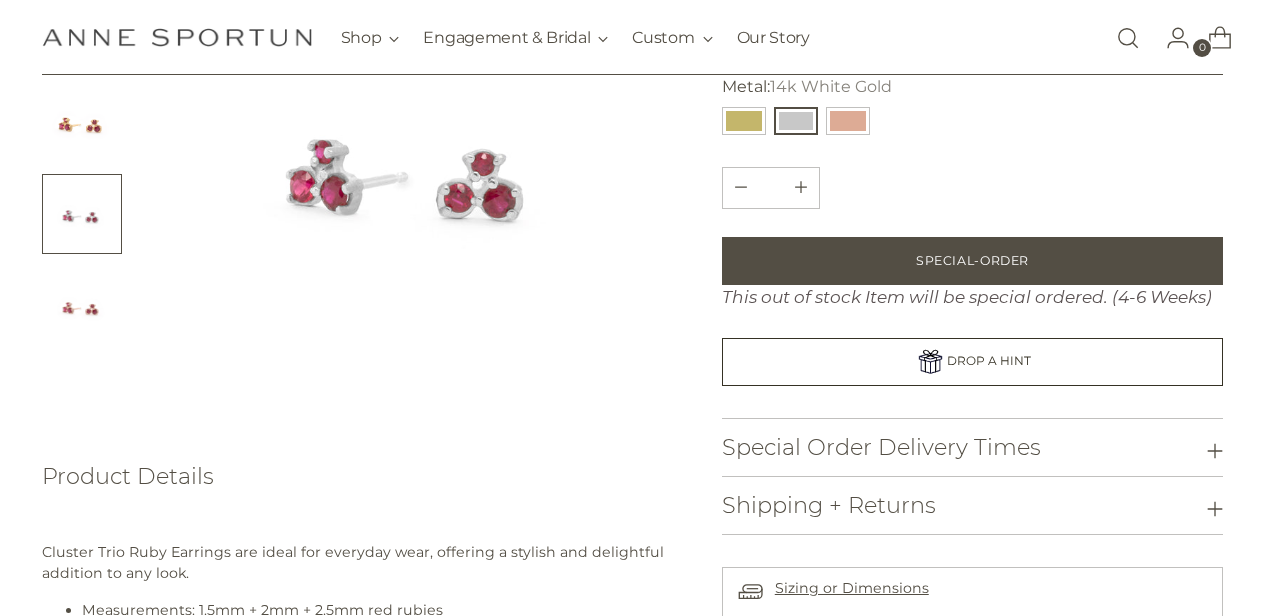 scroll, scrollTop: 298, scrollLeft: 0, axis: vertical 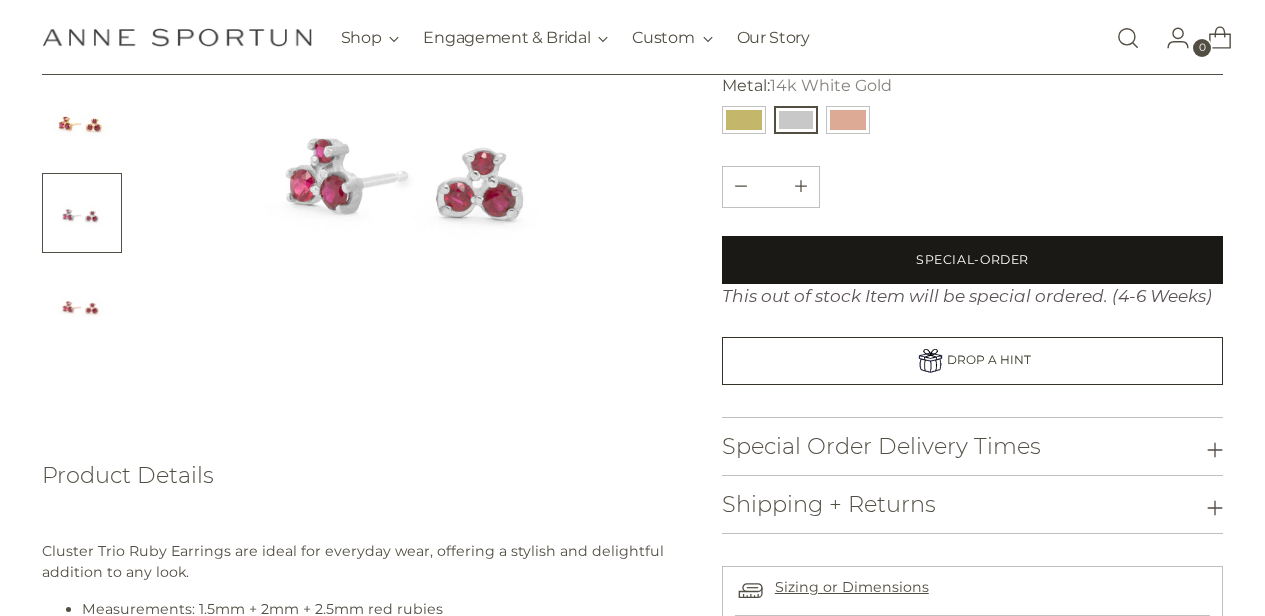 click on "Special-Order" at bounding box center (972, 260) 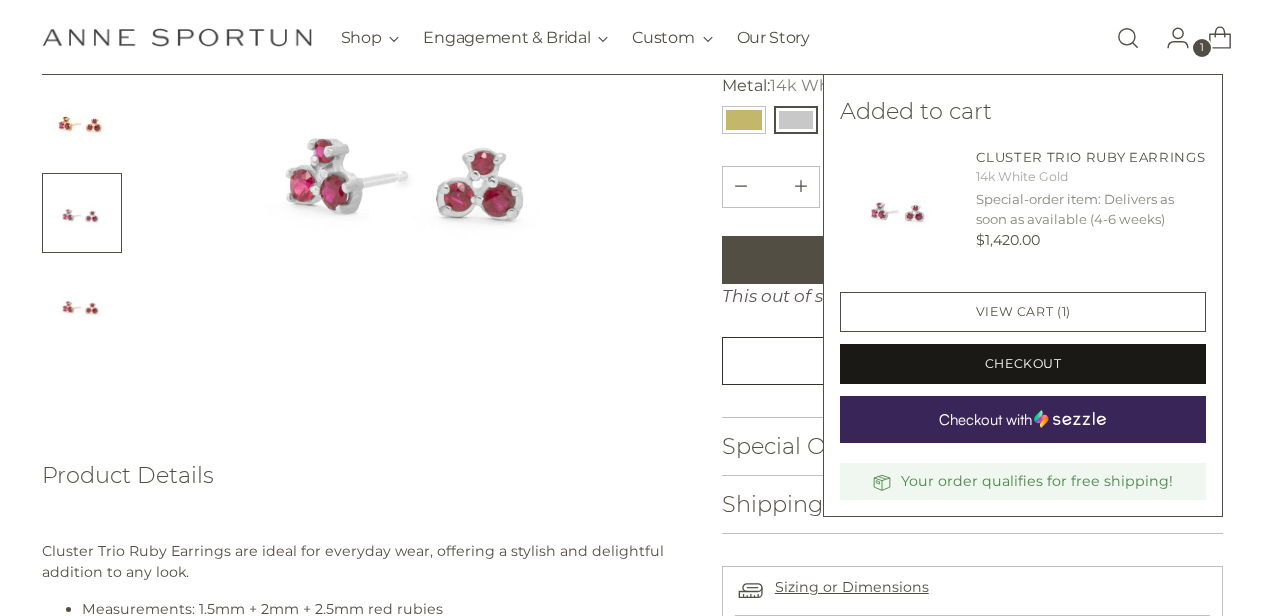 click on "Checkout" at bounding box center [1023, 364] 